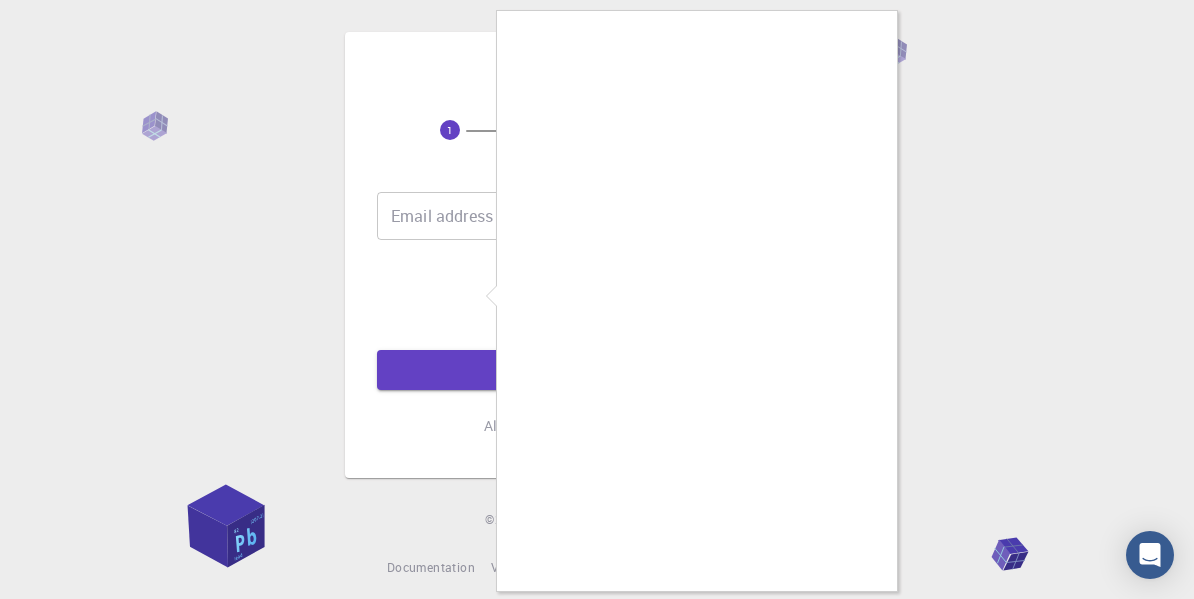 scroll, scrollTop: 0, scrollLeft: 0, axis: both 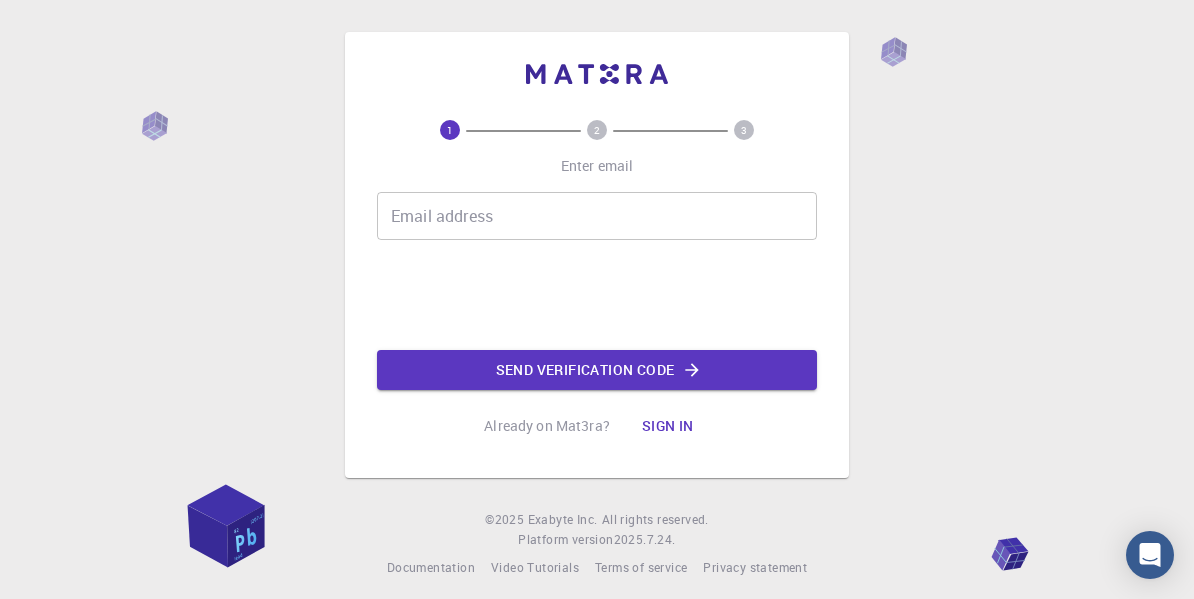 click on "Send verification code" 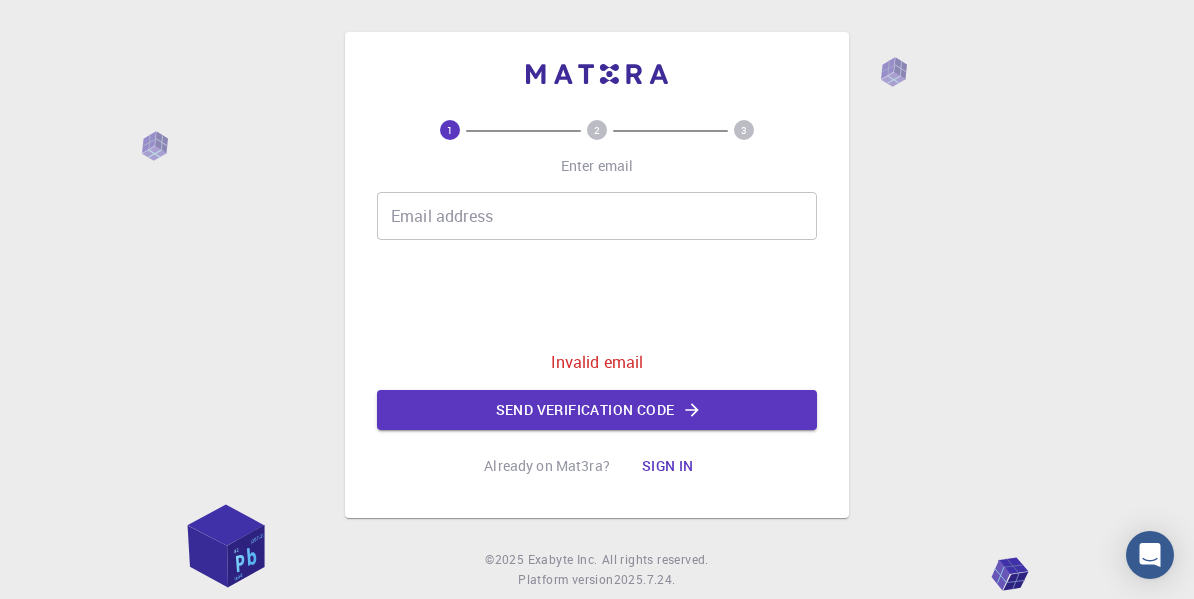click on "Email address" at bounding box center (597, 216) 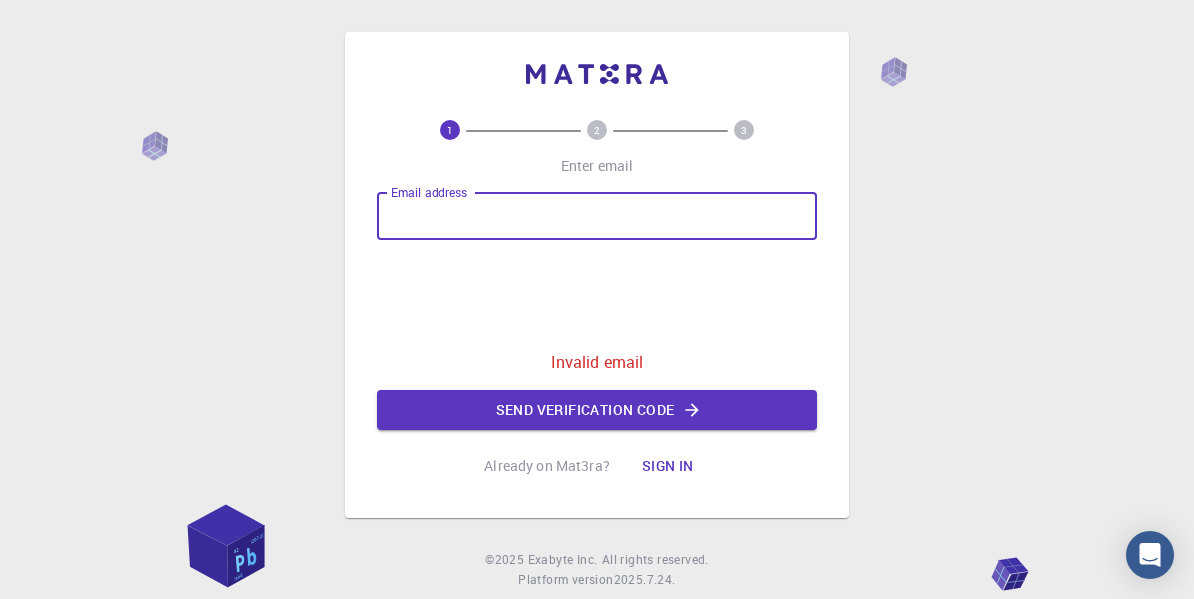 type on "[EMAIL]" 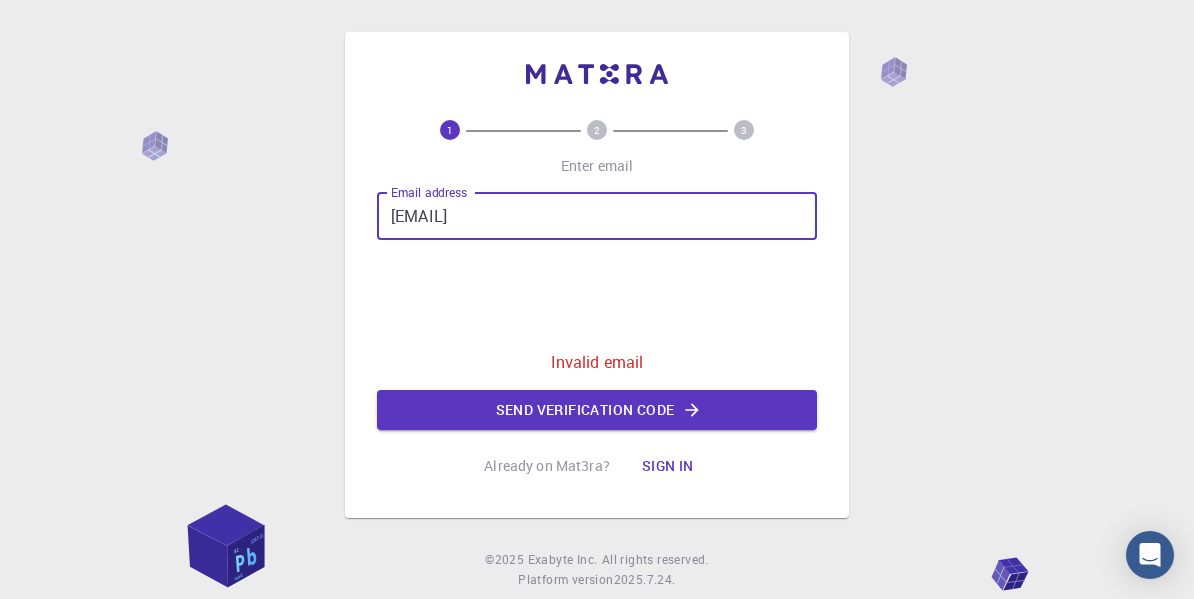 click on "Send verification code" at bounding box center [597, 410] 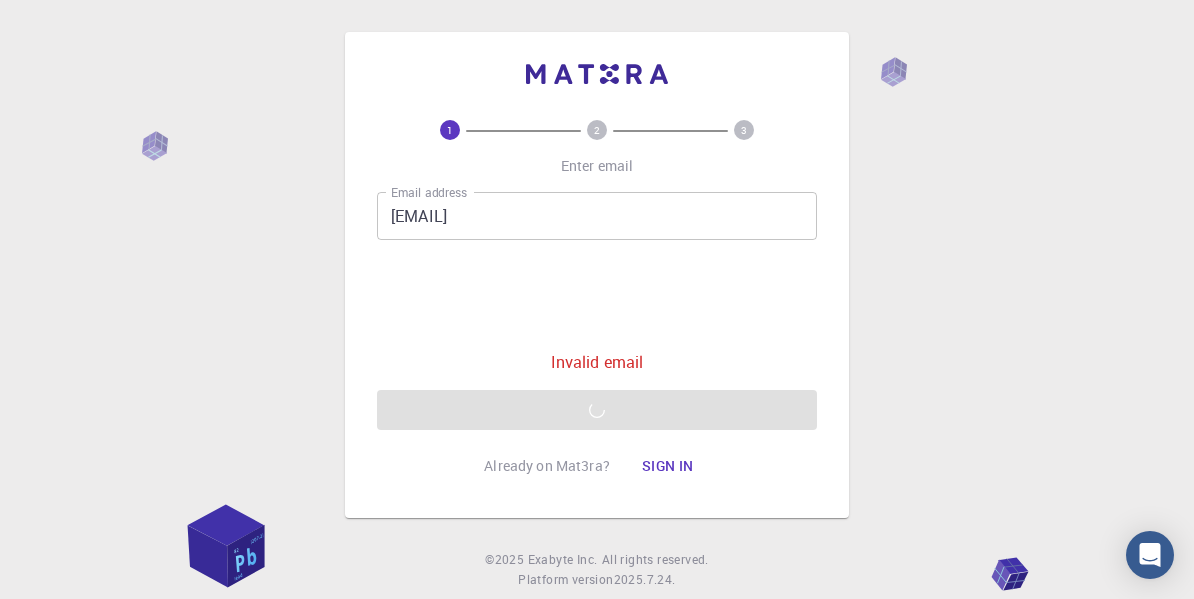 click on "Email address [EMAIL] Email address Invalid email Send verification code" at bounding box center [597, 311] 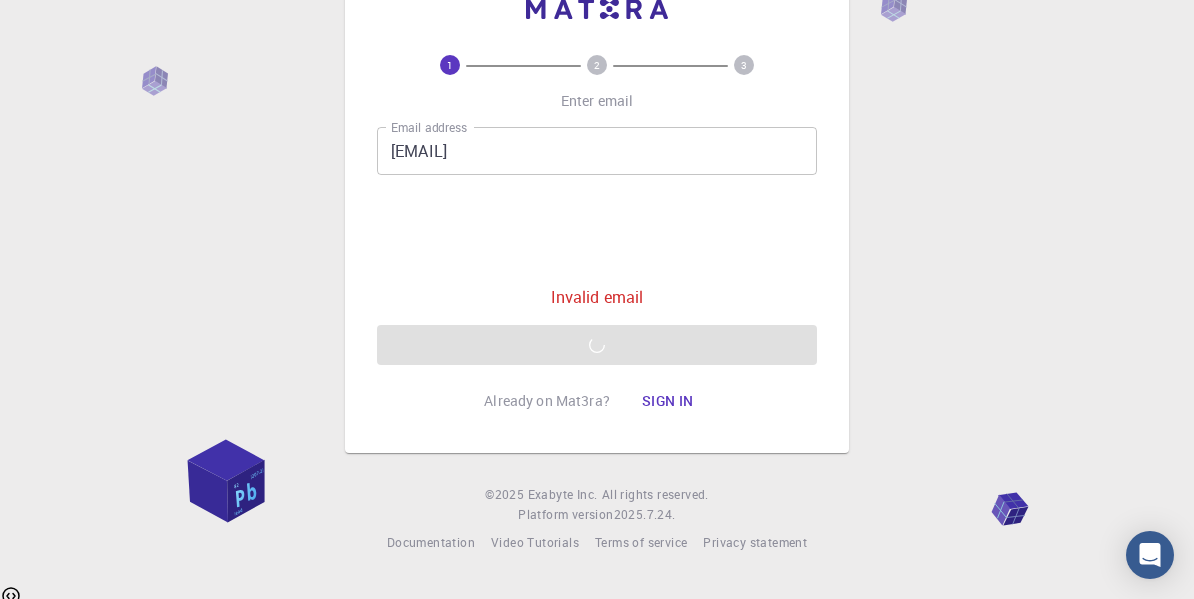 scroll, scrollTop: 0, scrollLeft: 0, axis: both 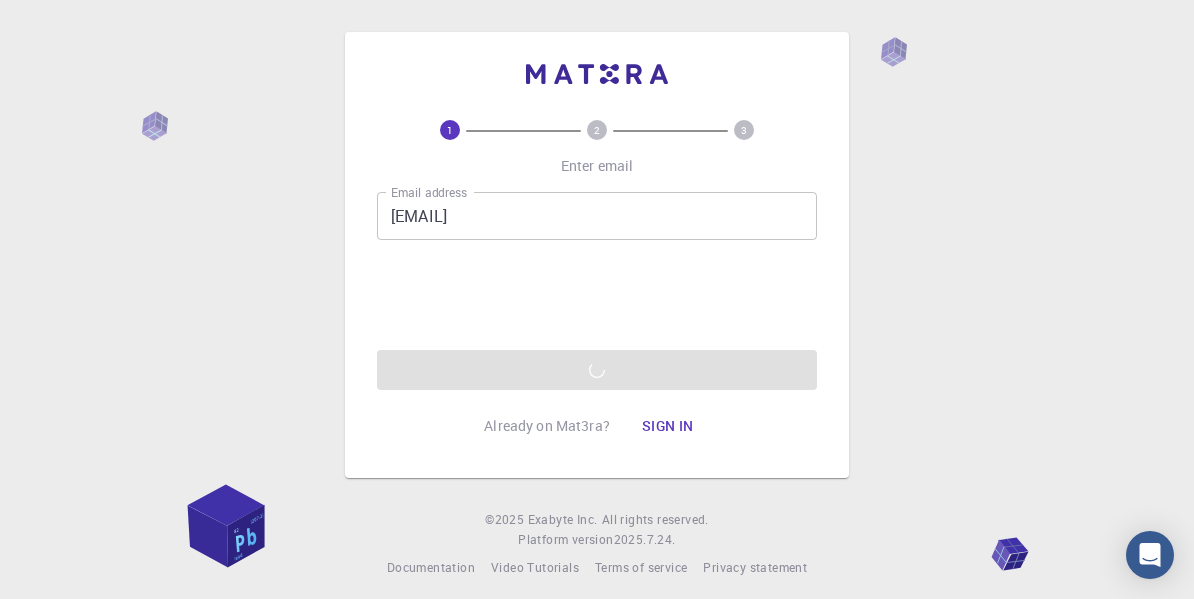 click on "Sign in" at bounding box center [668, 426] 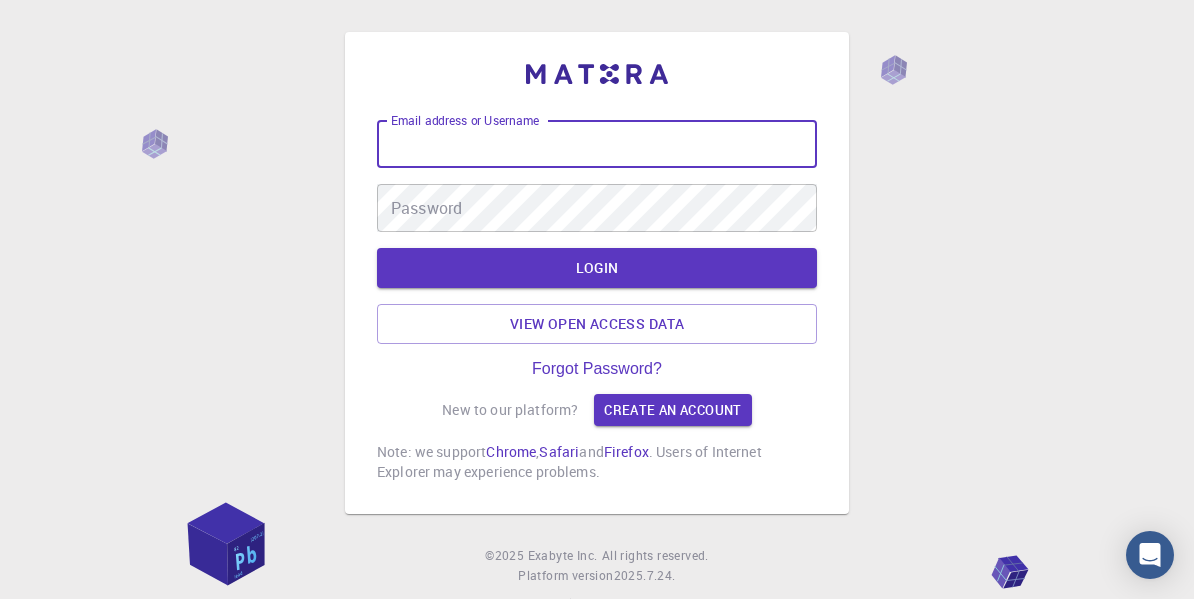 click on "Email address or Username" at bounding box center [597, 144] 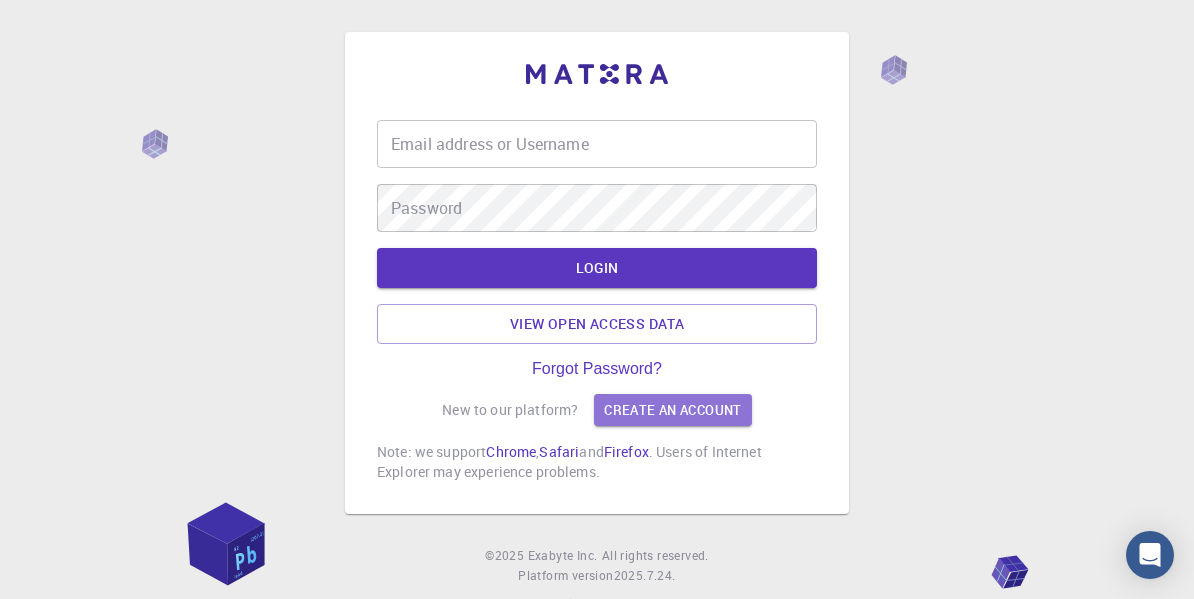 click on "Create an account" at bounding box center [672, 410] 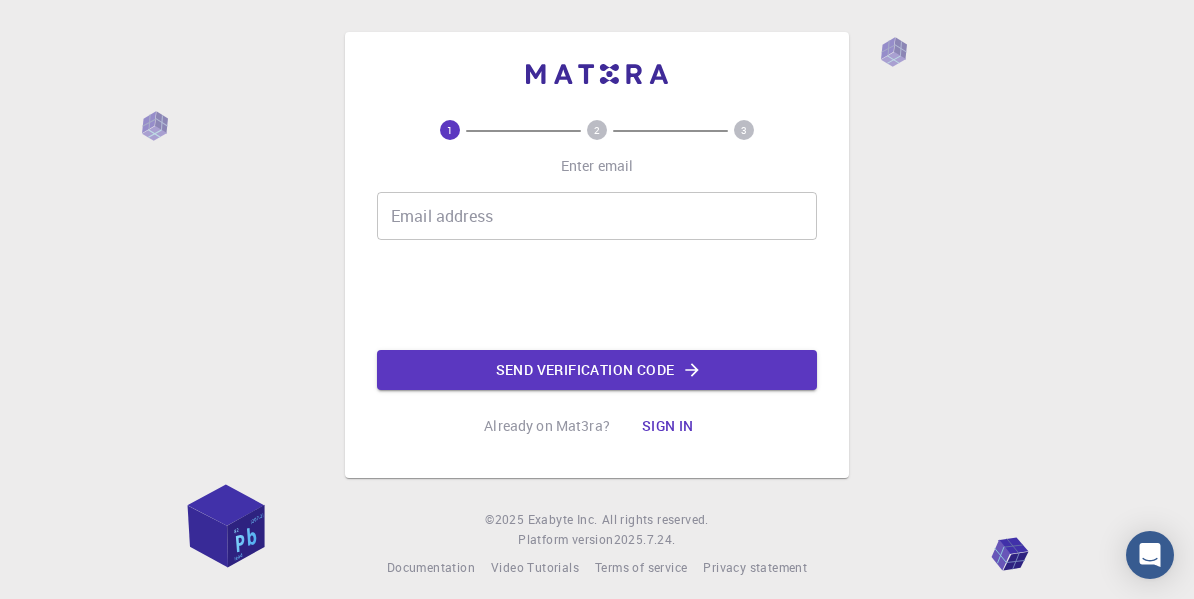 click on "Email address" at bounding box center (597, 216) 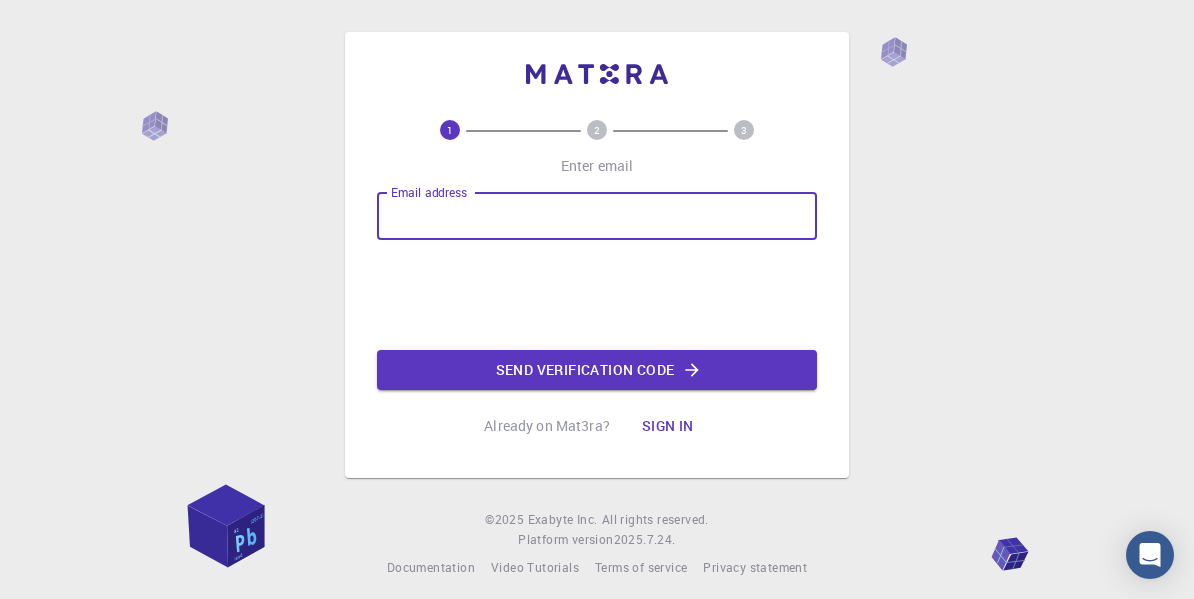 type on "[EMAIL]" 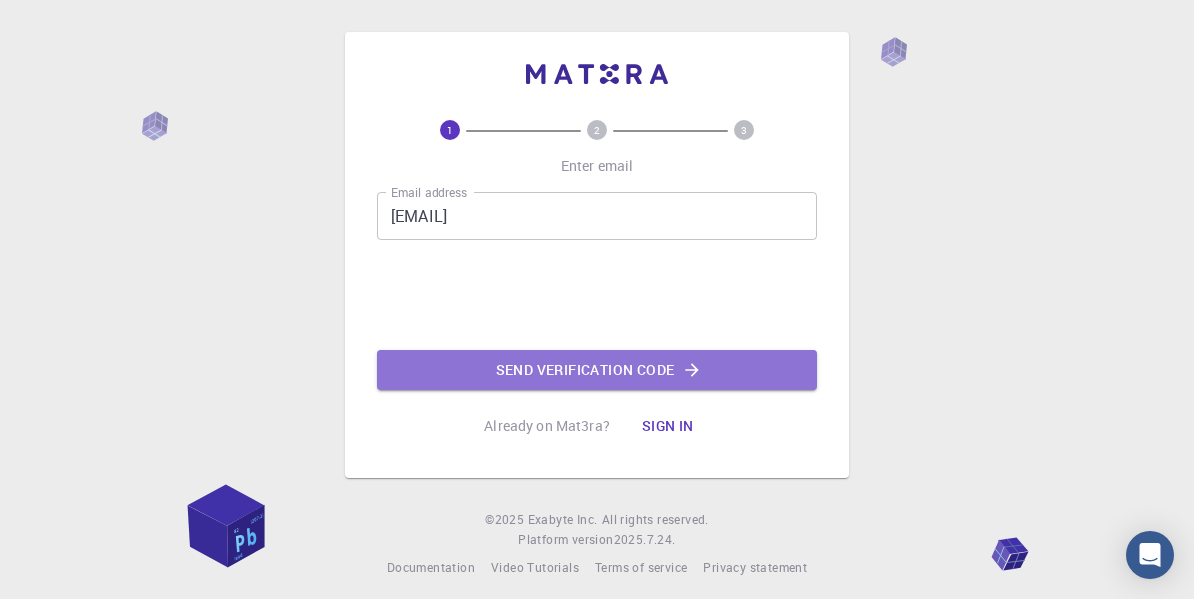 click on "Send verification code" 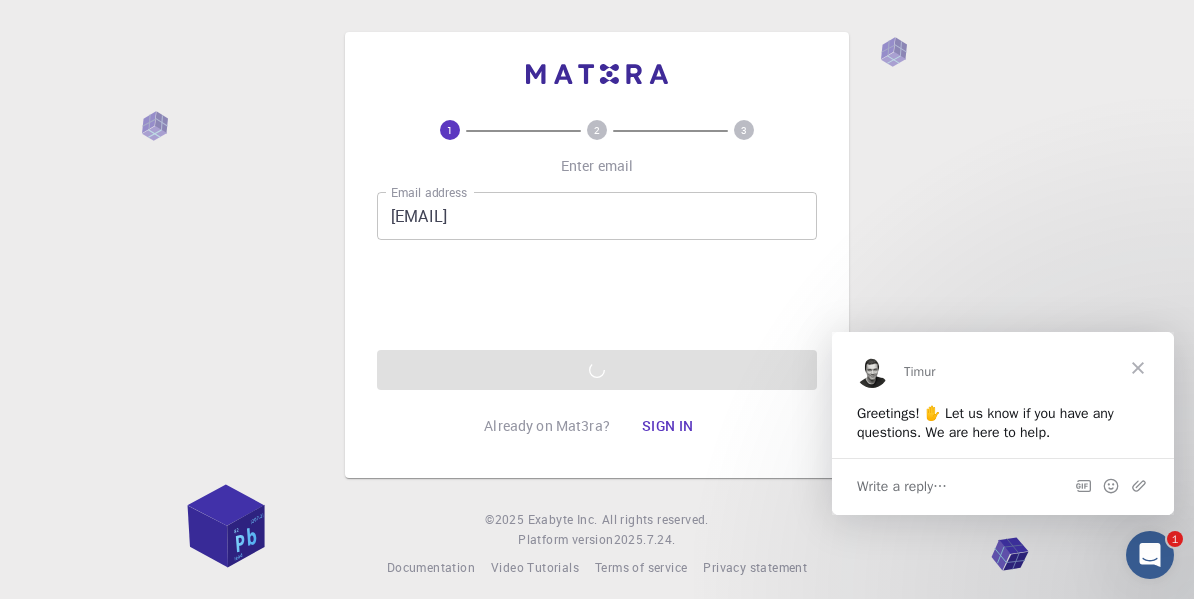 scroll, scrollTop: 0, scrollLeft: 0, axis: both 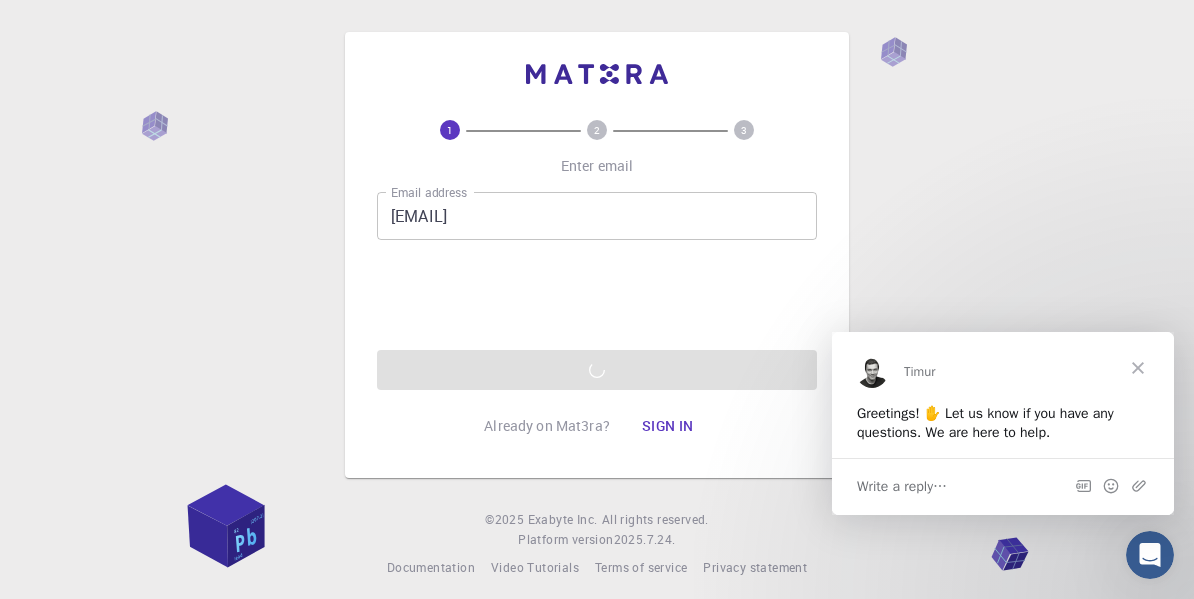 click on "Write a reply…" at bounding box center (1003, 485) 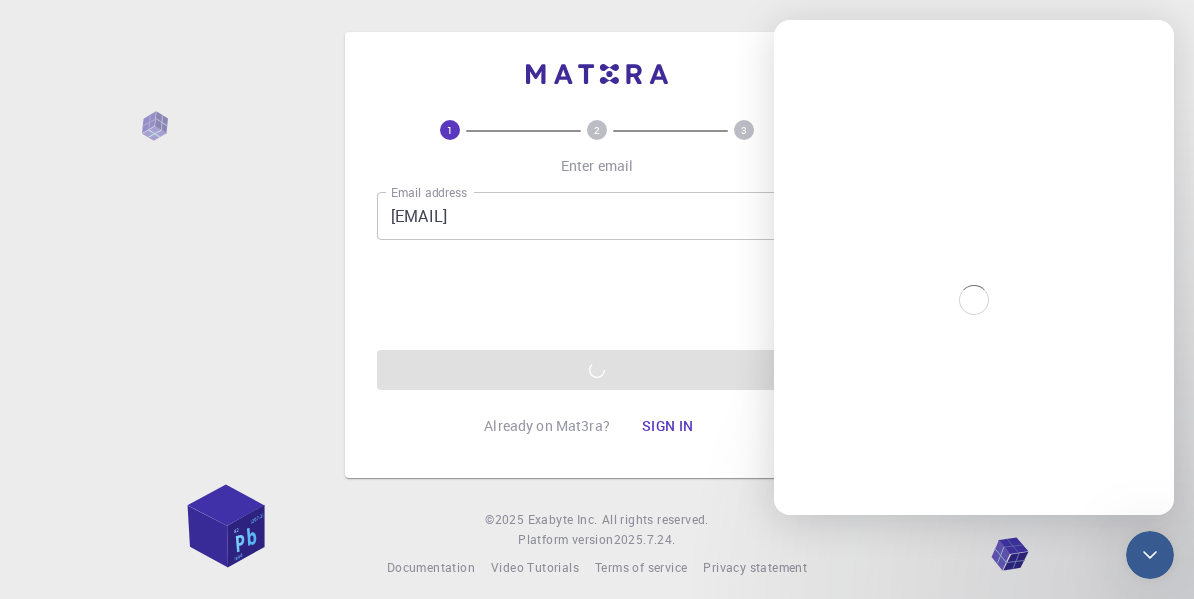 scroll, scrollTop: 0, scrollLeft: 0, axis: both 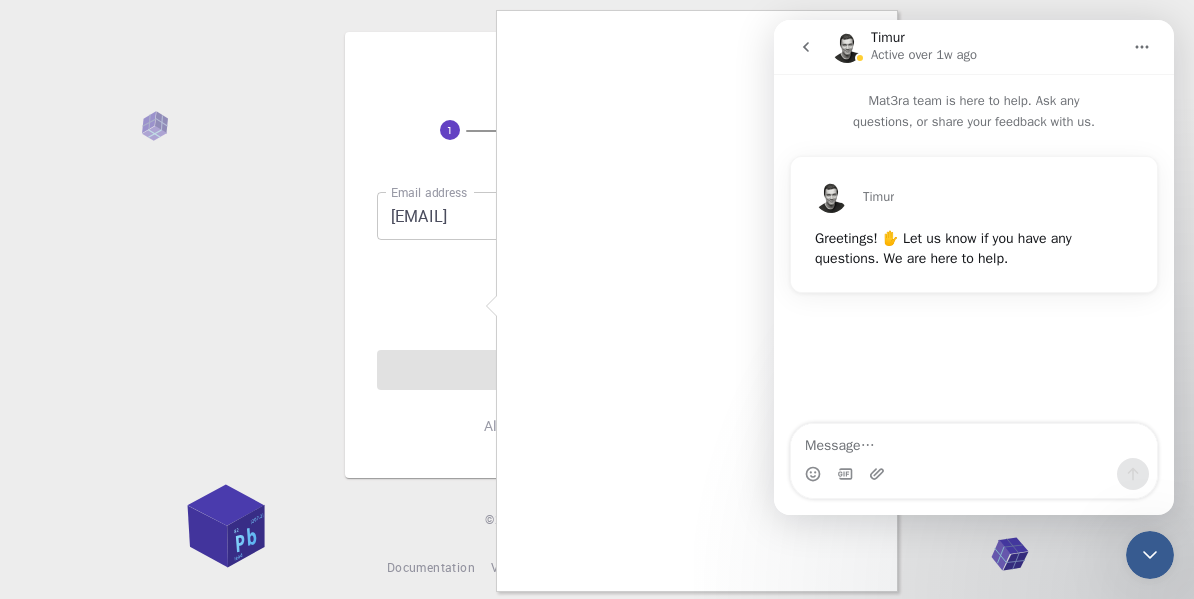 click 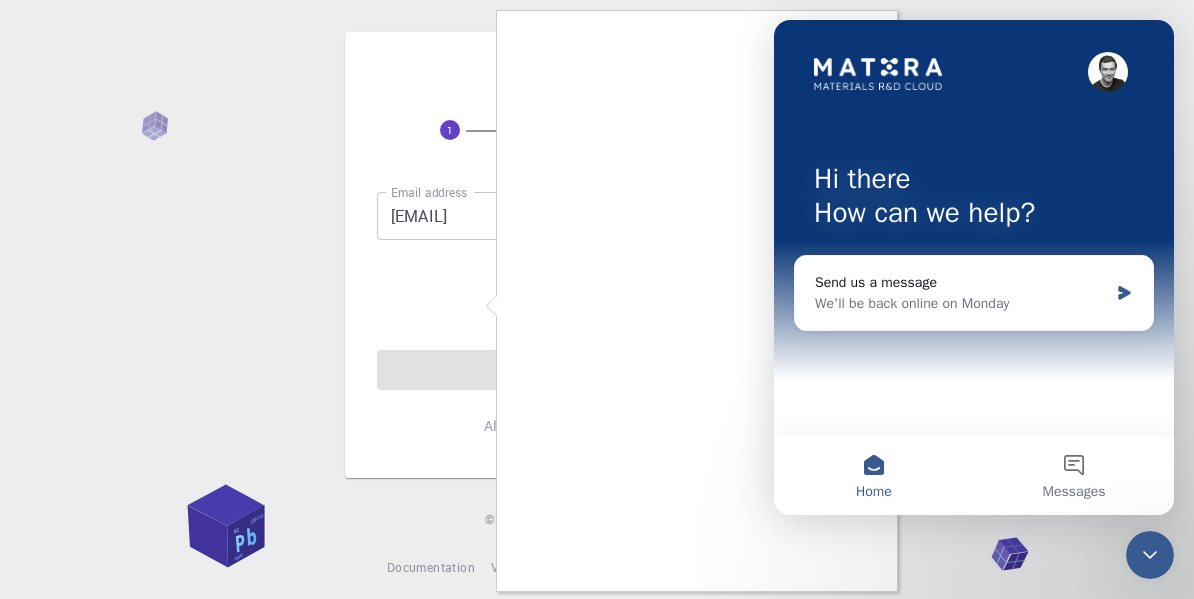 click 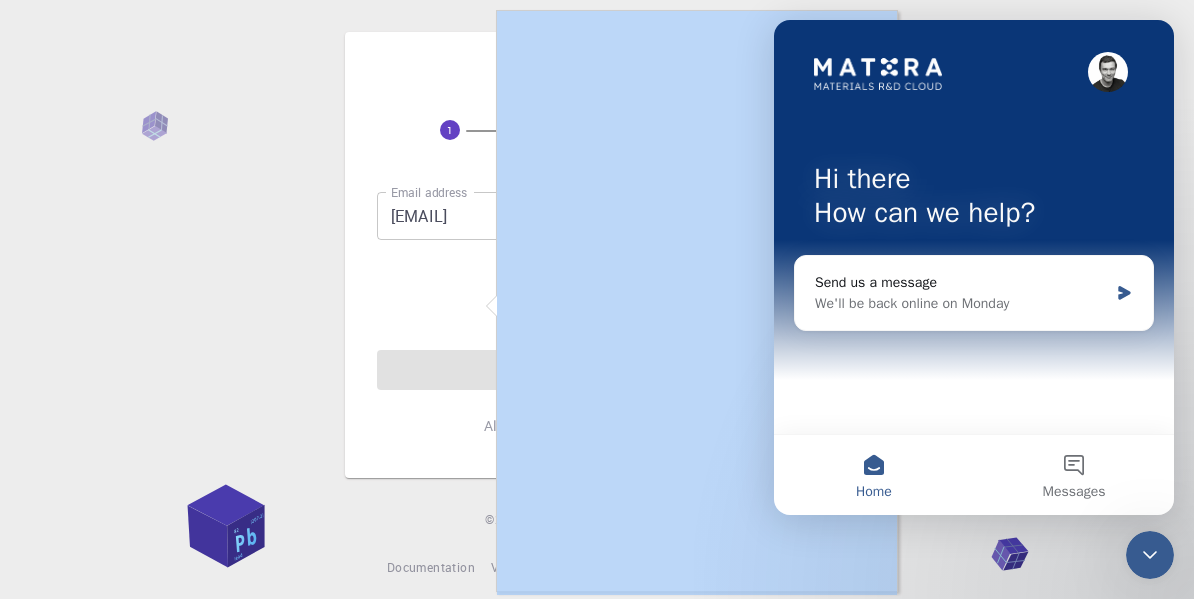 drag, startPoint x: 753, startPoint y: 296, endPoint x: 1279, endPoint y: 375, distance: 531.8994 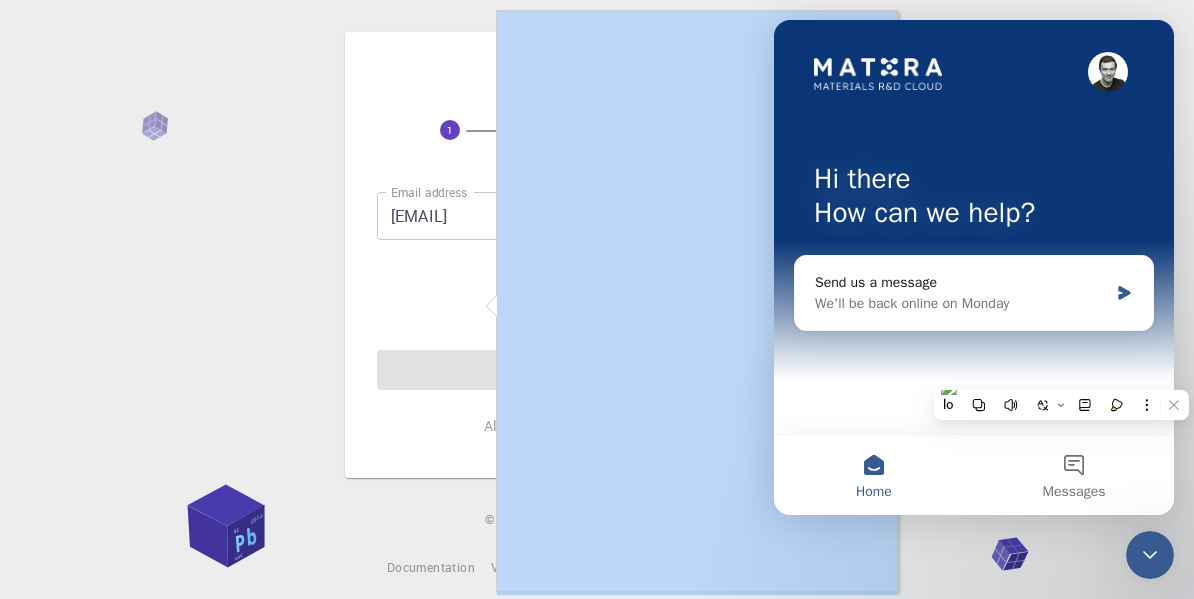 click 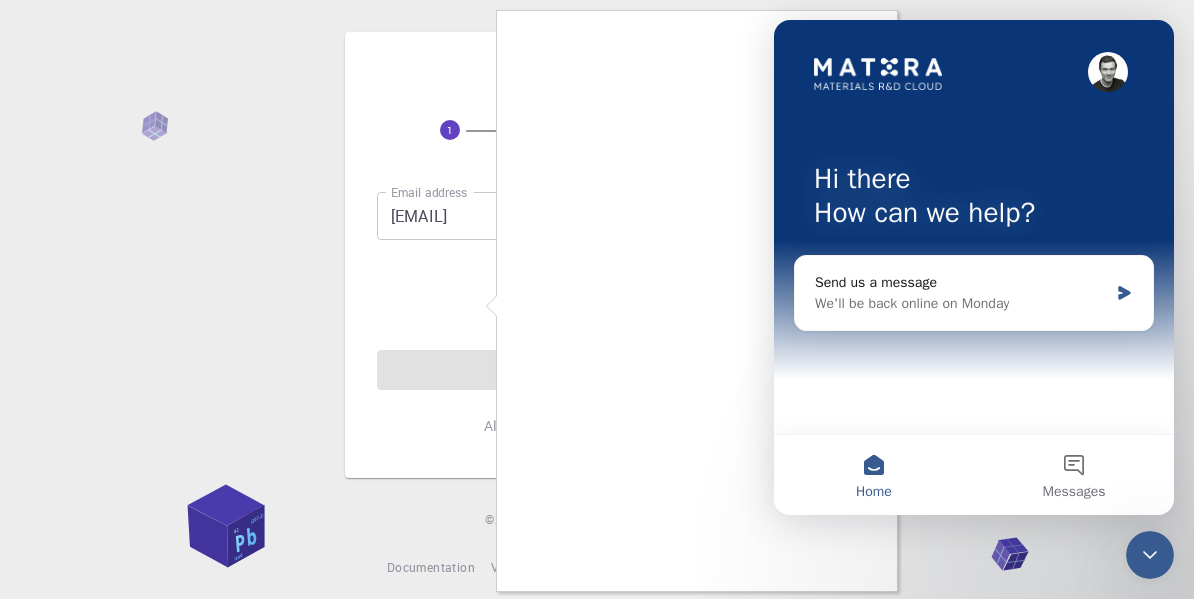 click 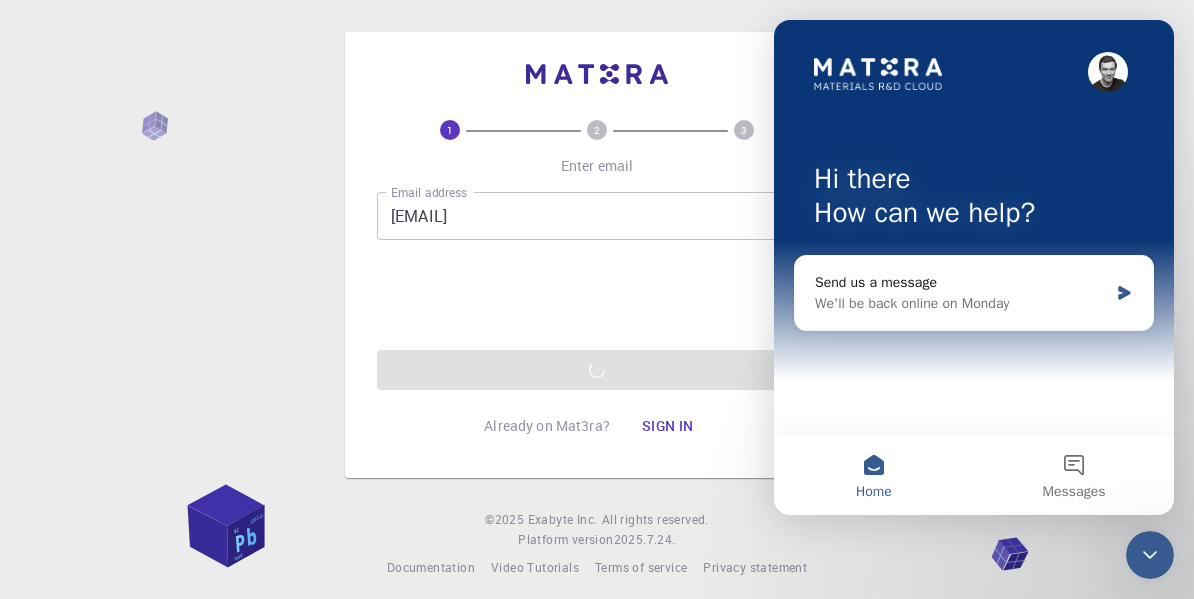 click on "Sign in" at bounding box center [668, 426] 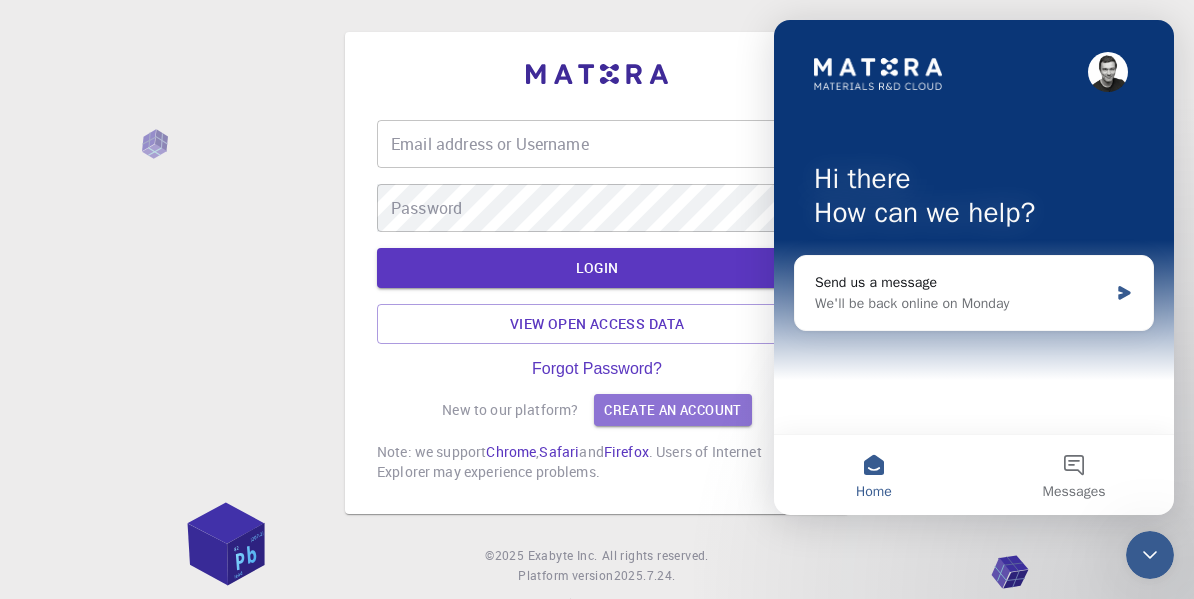 click on "Create an account" at bounding box center (672, 410) 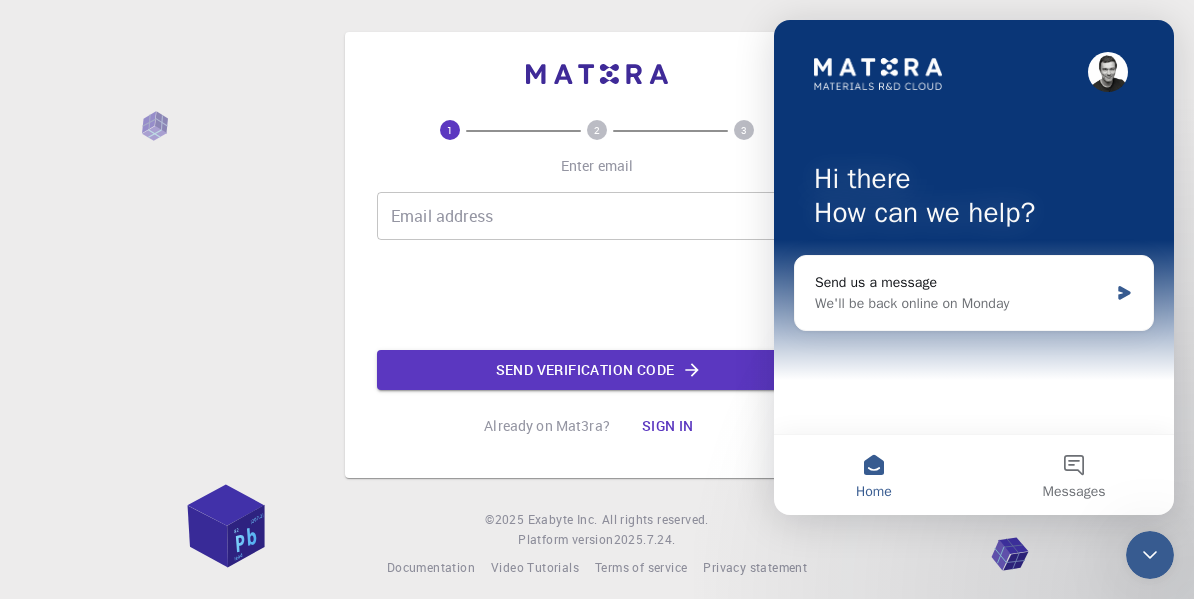 click on "Email address" at bounding box center [597, 216] 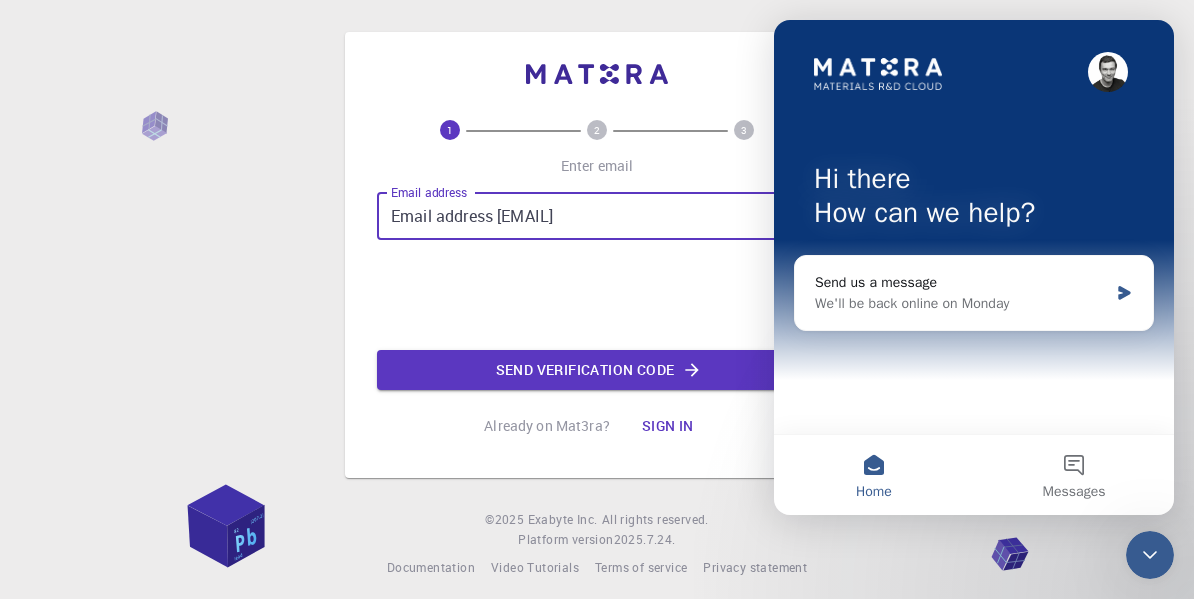click on "Send verification code" 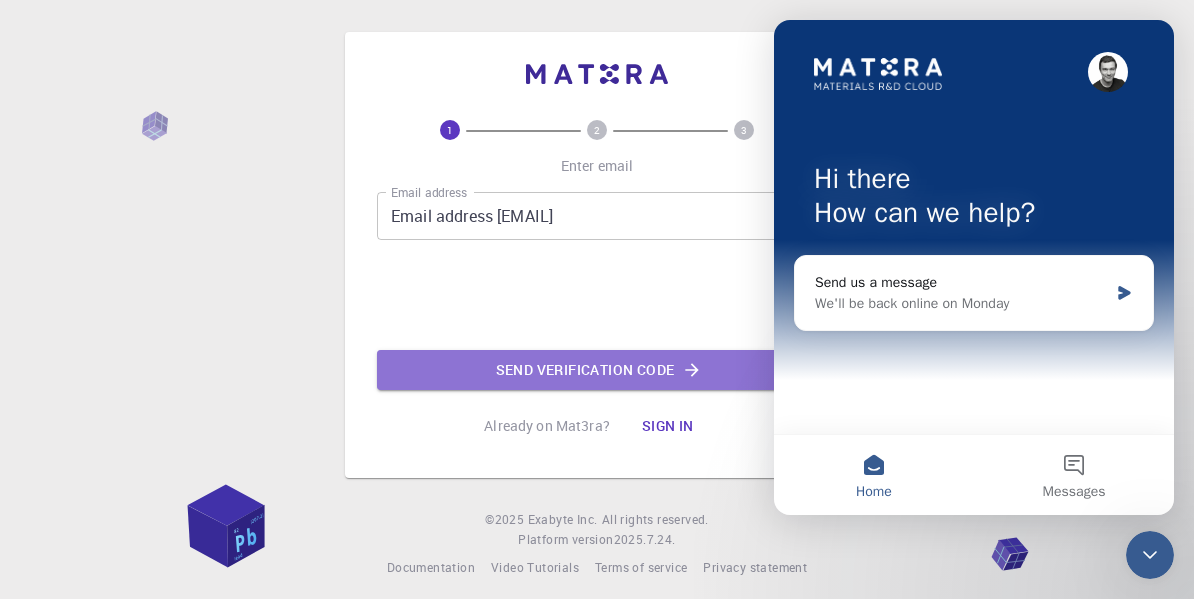 click on "Send verification code" 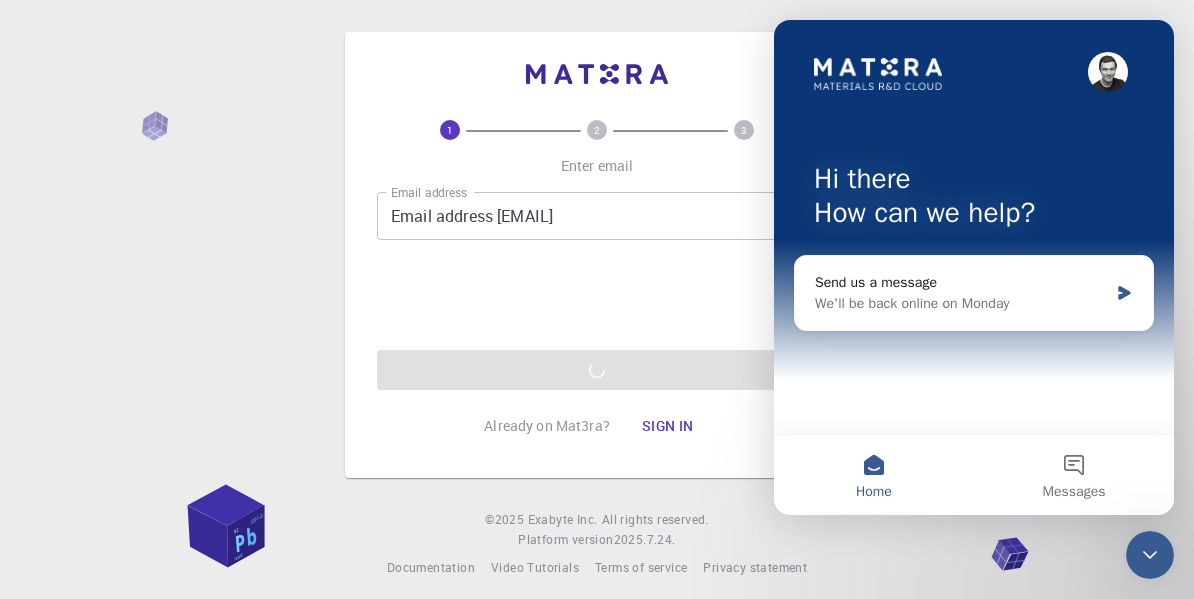 click 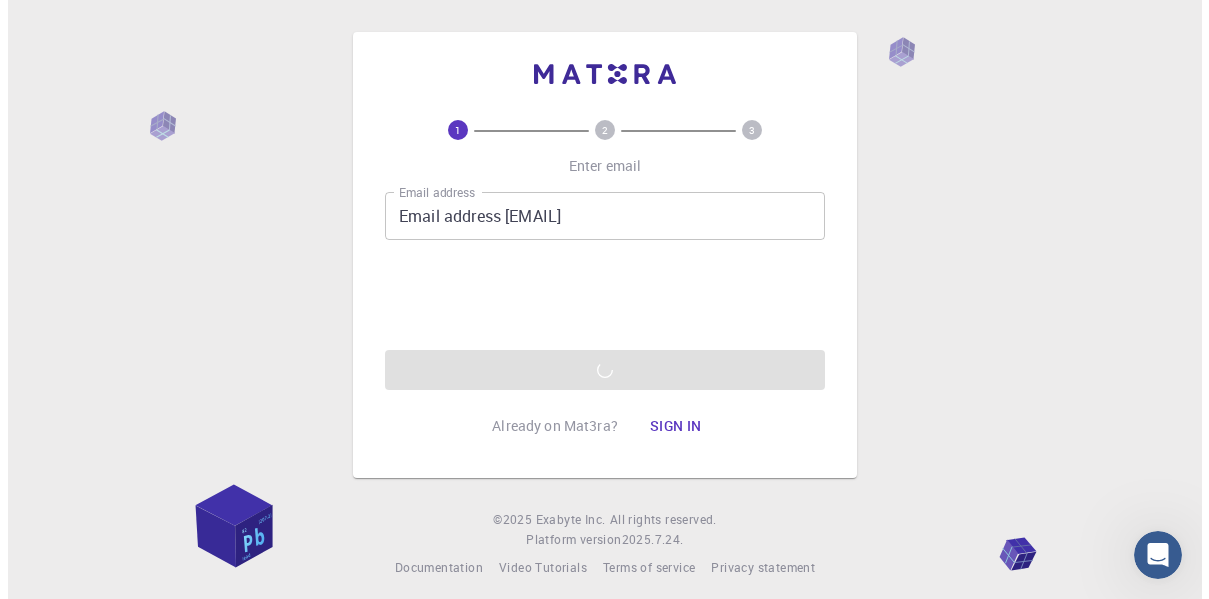 scroll, scrollTop: 0, scrollLeft: 0, axis: both 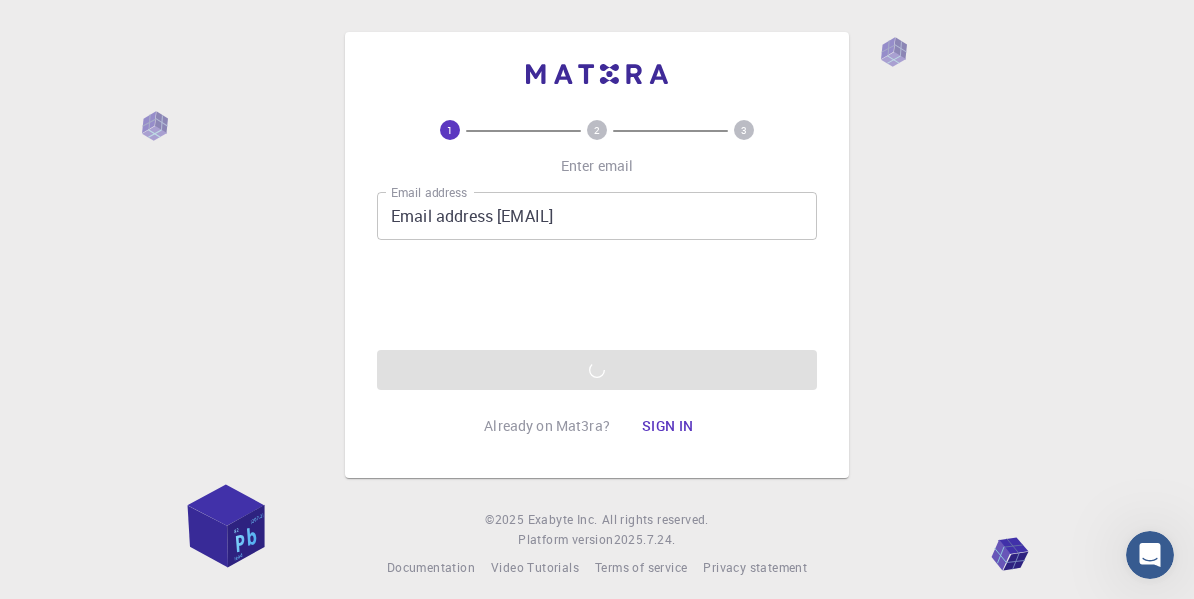 click on "Email address [EMAIL]" at bounding box center (597, 216) 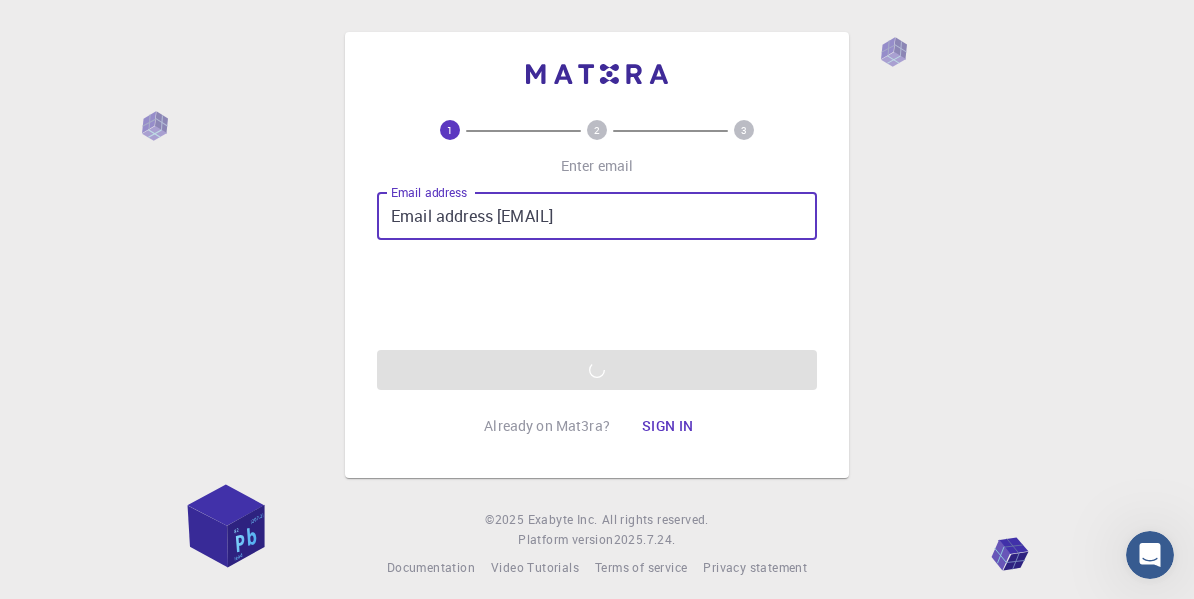 type on "[EMAIL]" 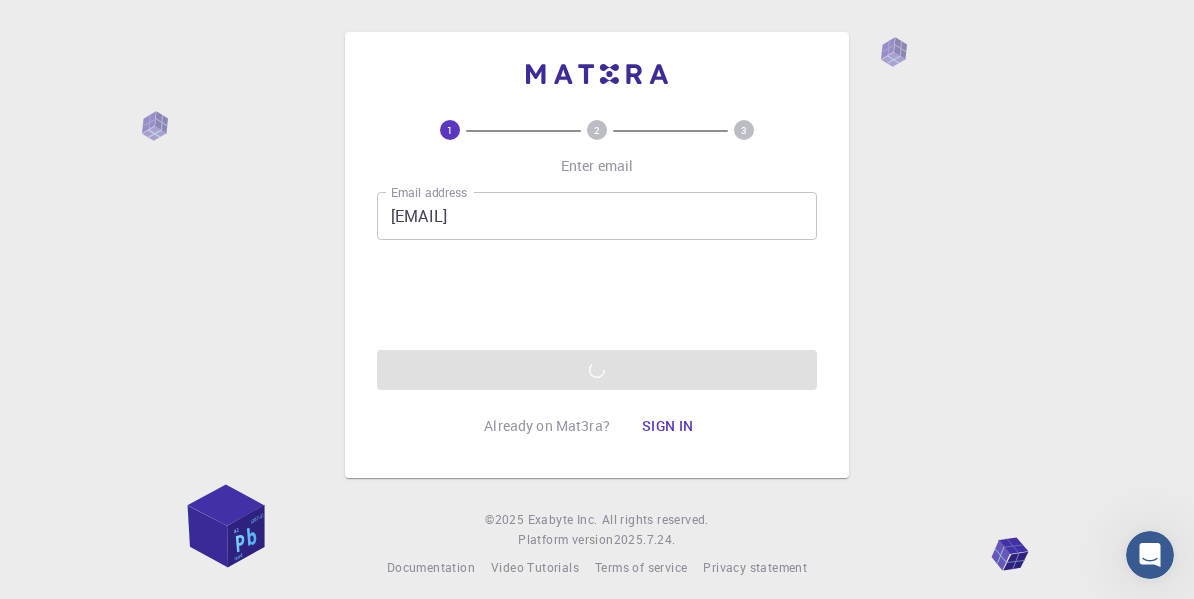 click on "Email address [EMAIL]" at bounding box center [597, 291] 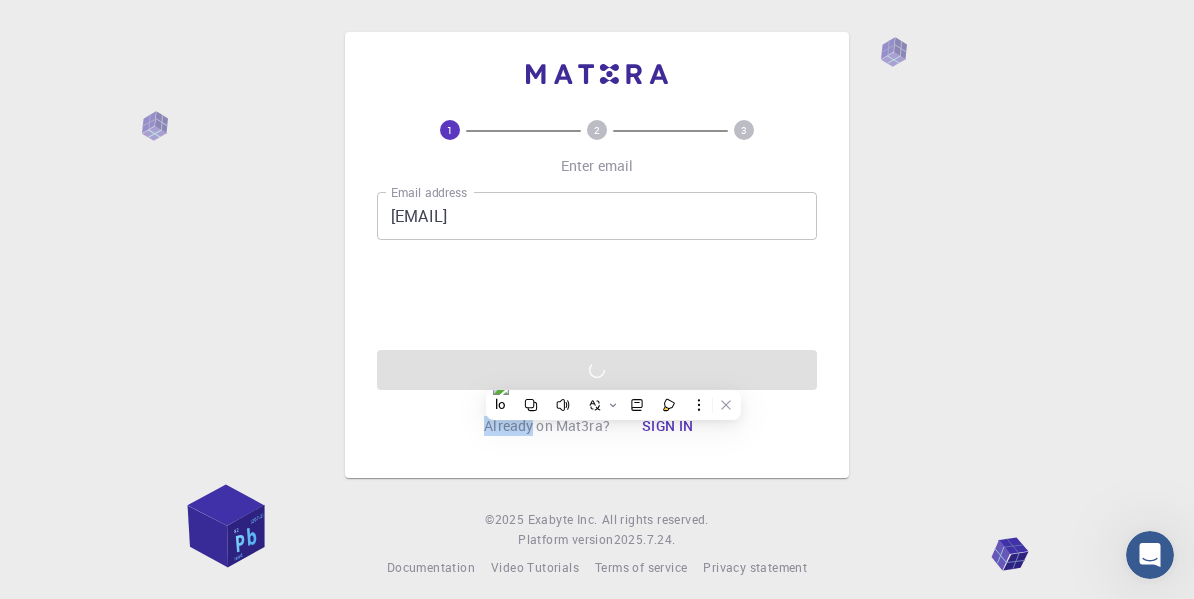 click on "Email address [EMAIL]" at bounding box center [597, 291] 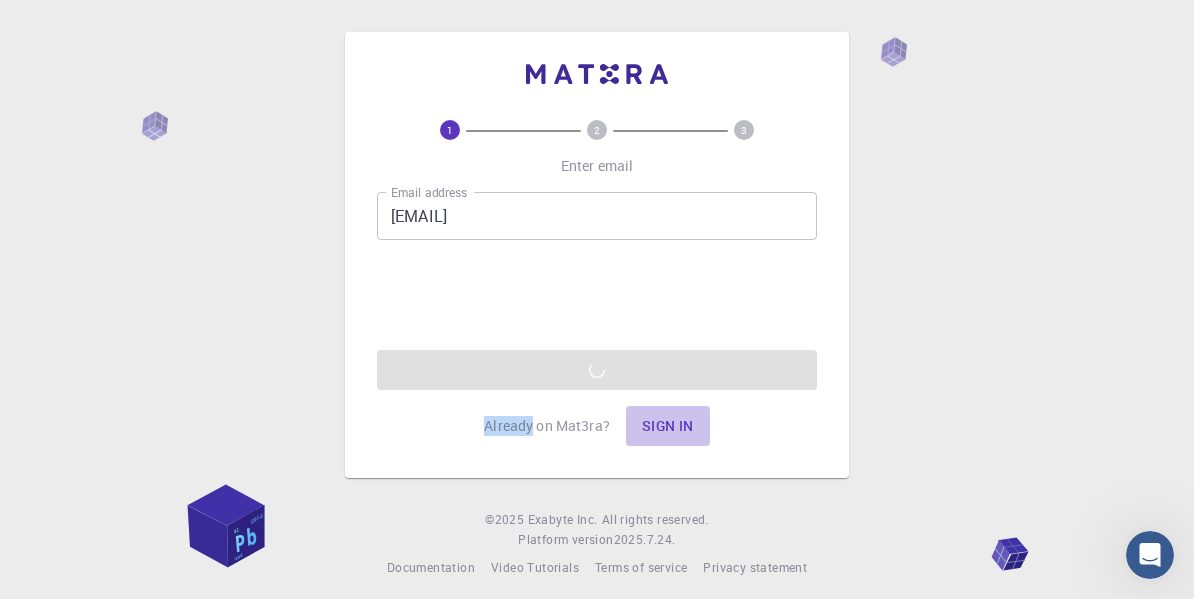 click on "Sign in" at bounding box center (668, 426) 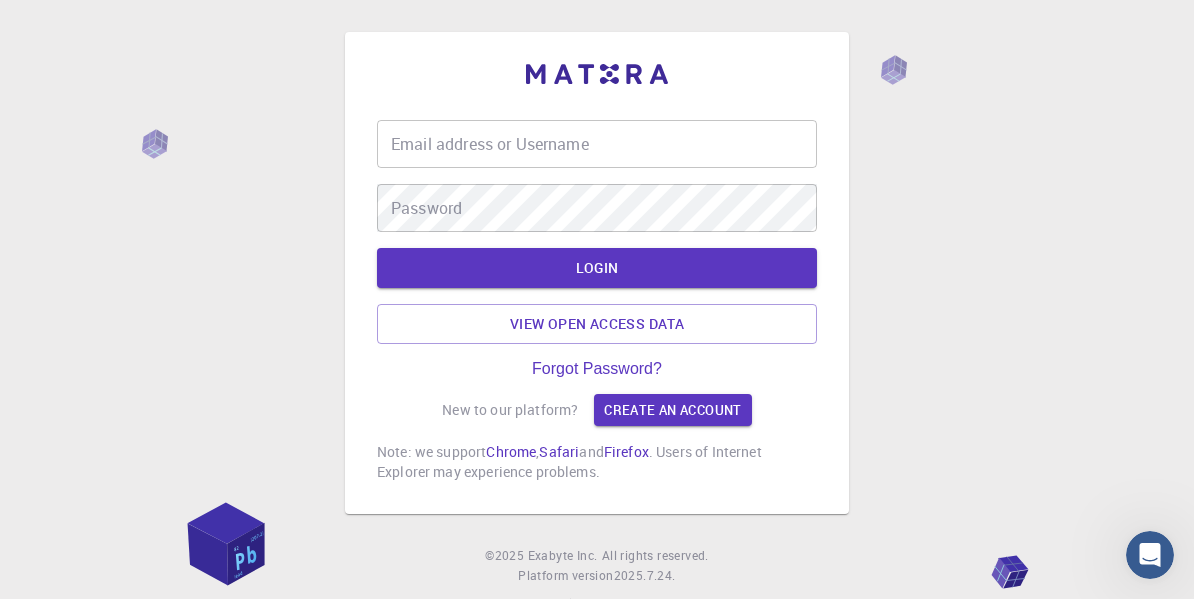 click on "View open access data" at bounding box center (597, 324) 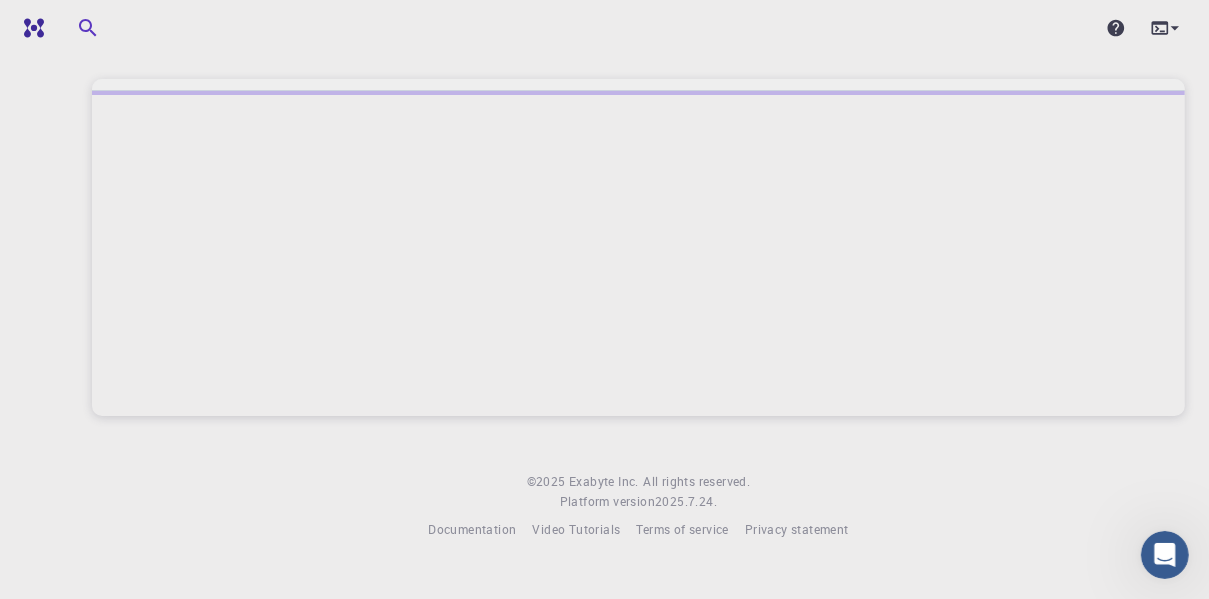 click 